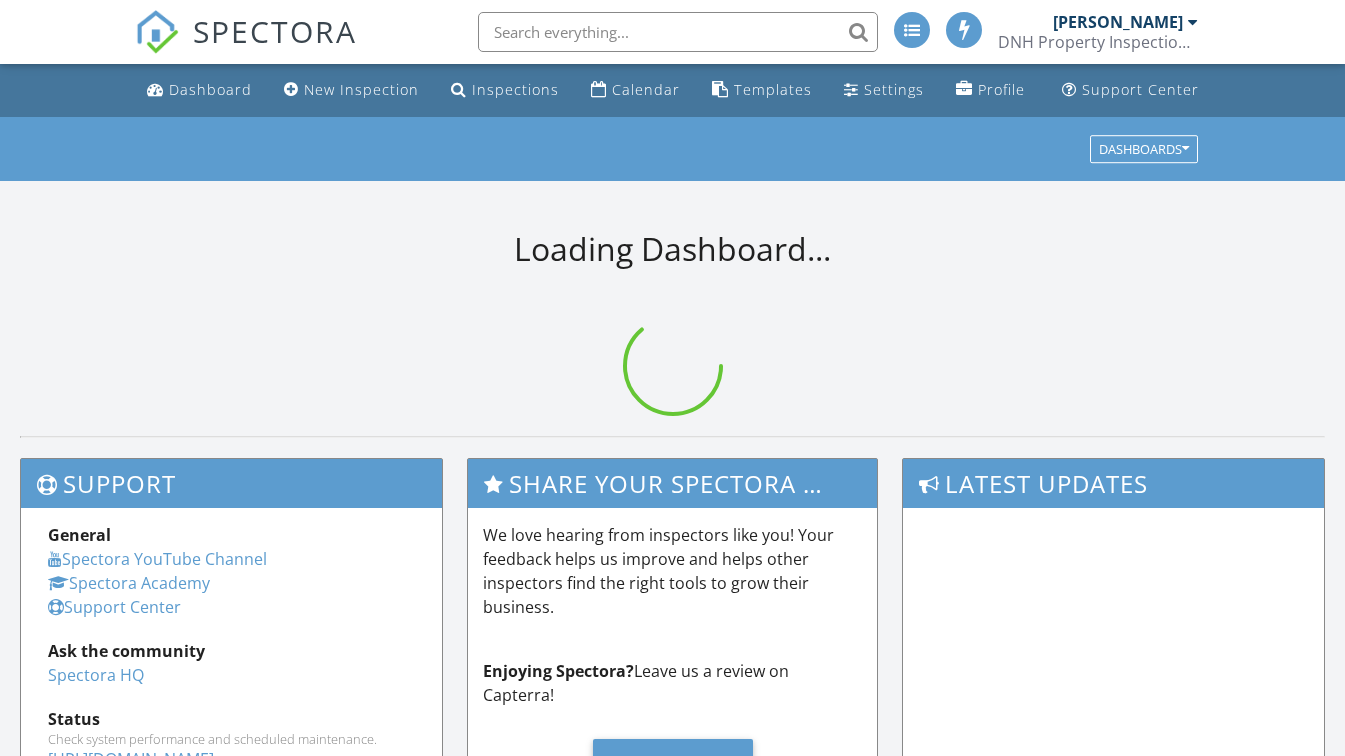 scroll, scrollTop: 0, scrollLeft: 0, axis: both 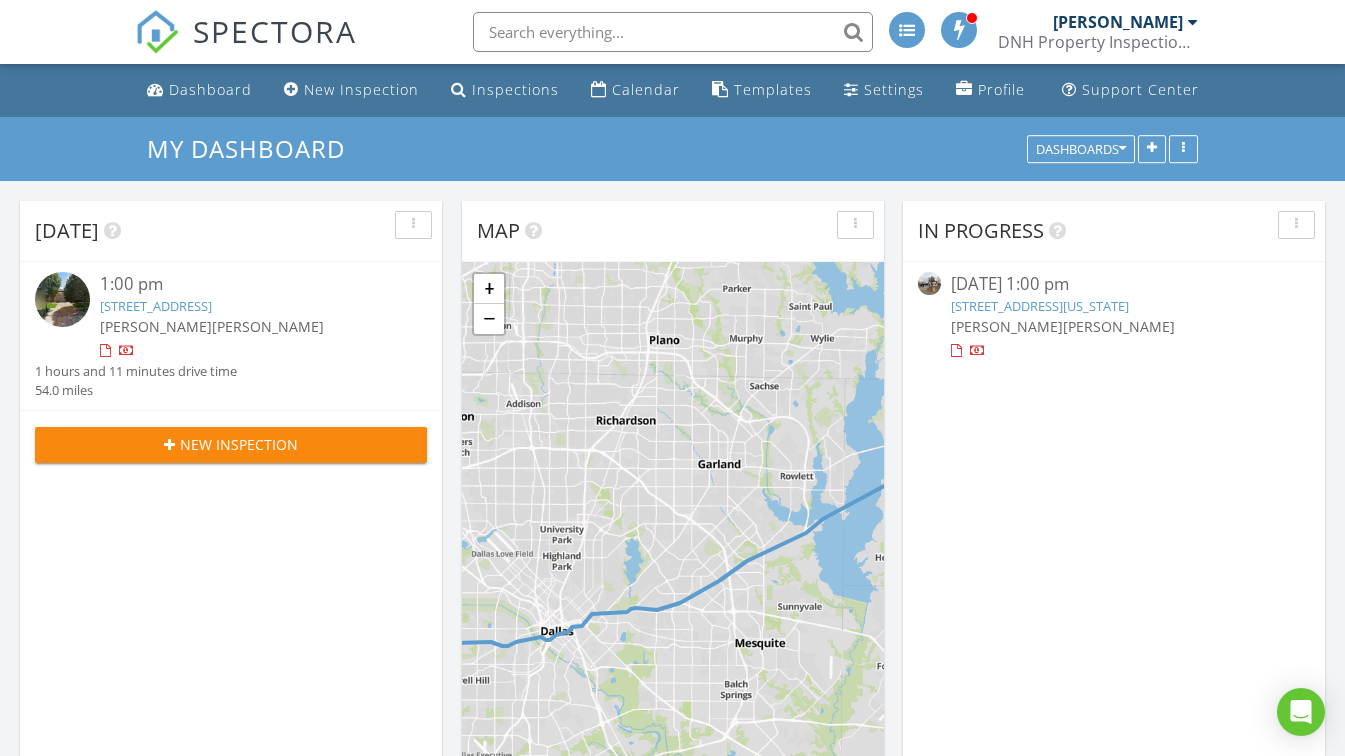 click on "636 west cedar st, Hurst , Texas 76053" at bounding box center (1040, 306) 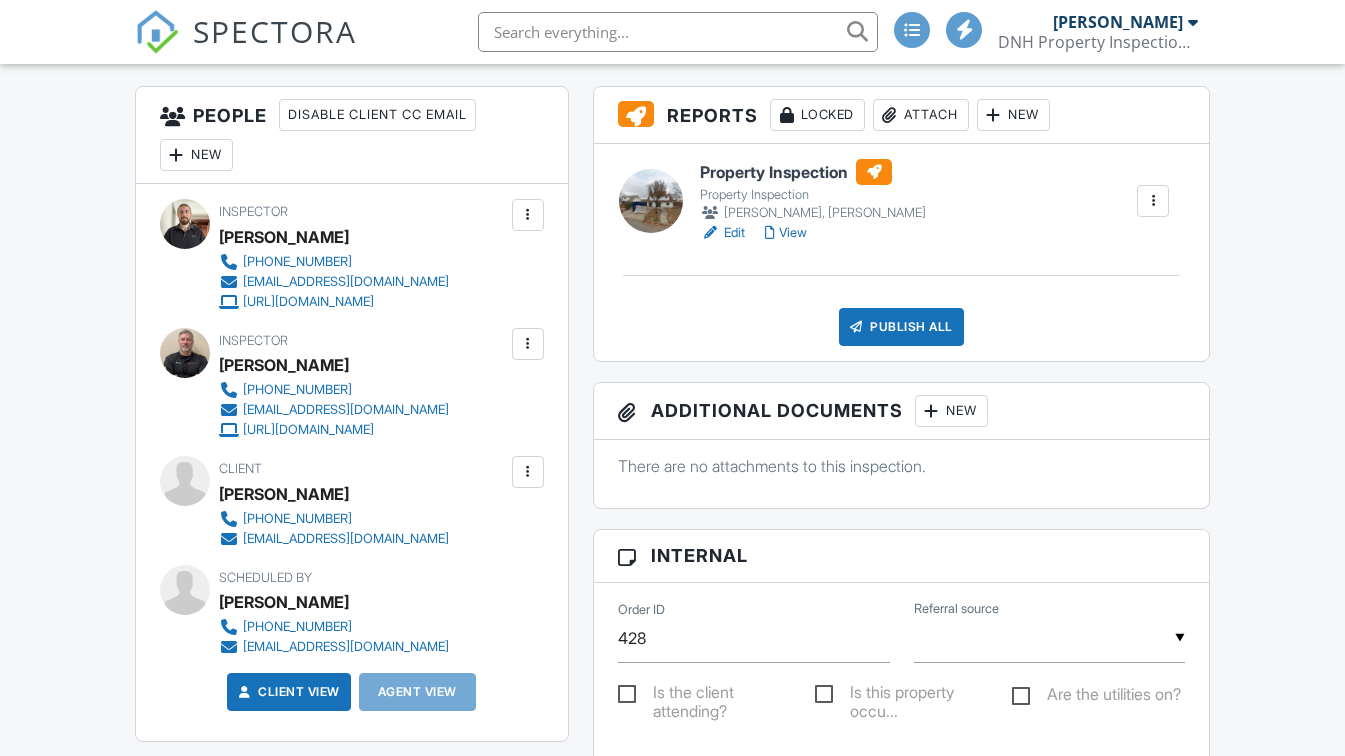 scroll, scrollTop: 500, scrollLeft: 0, axis: vertical 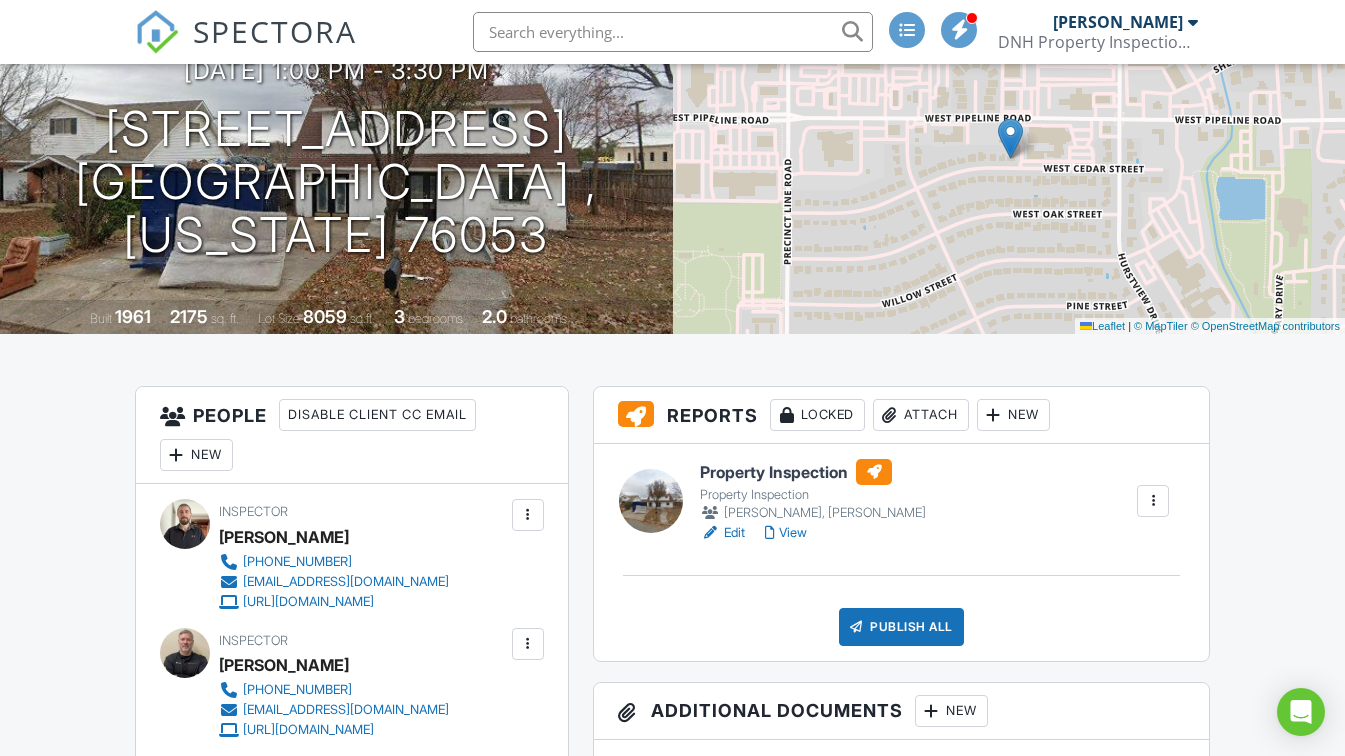 click on "Edit" at bounding box center (722, 533) 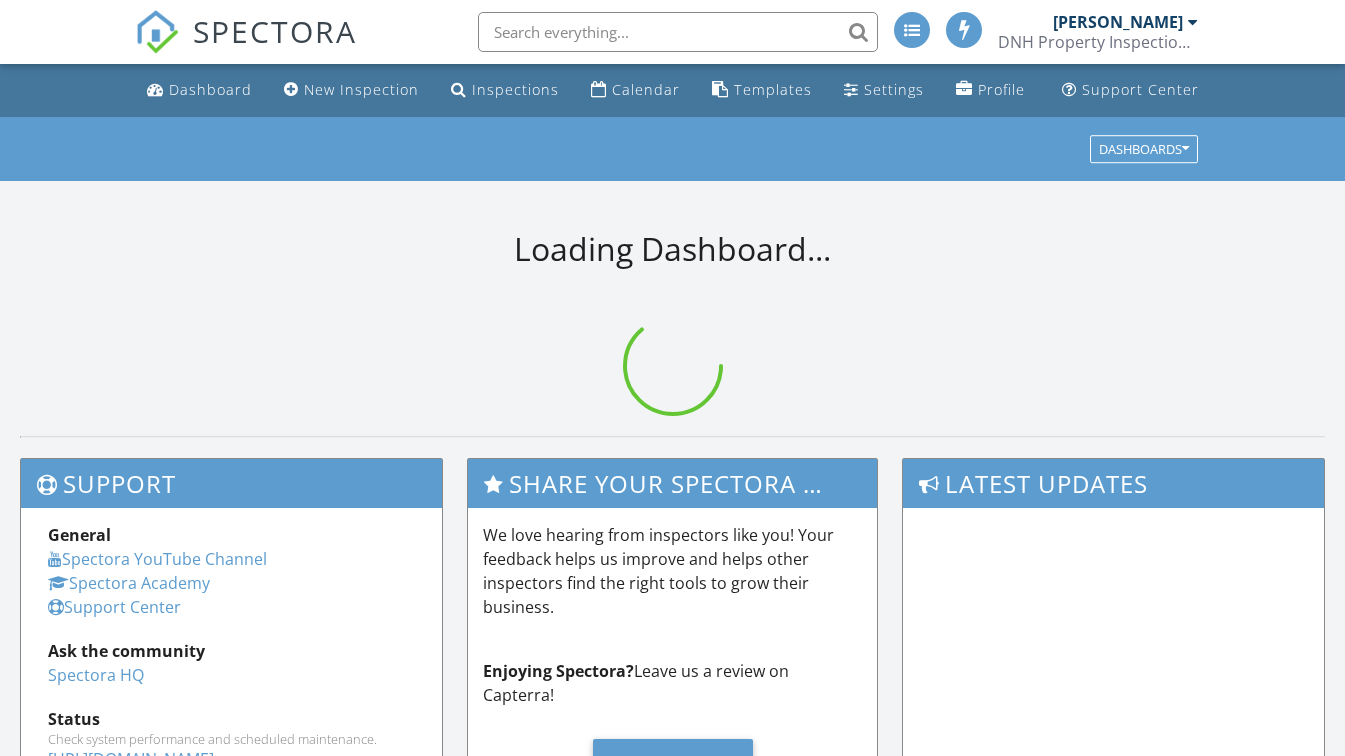 scroll, scrollTop: 0, scrollLeft: 0, axis: both 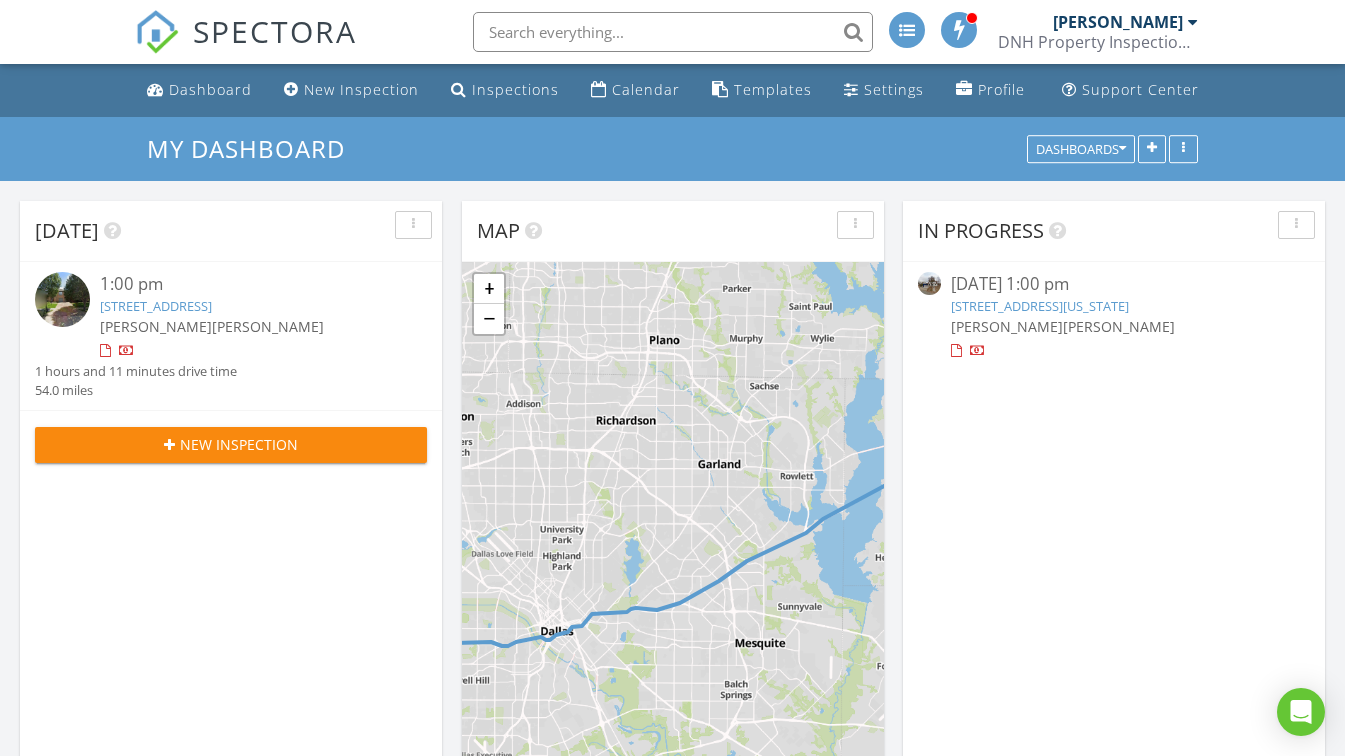 click on "[STREET_ADDRESS][US_STATE]" at bounding box center [1040, 306] 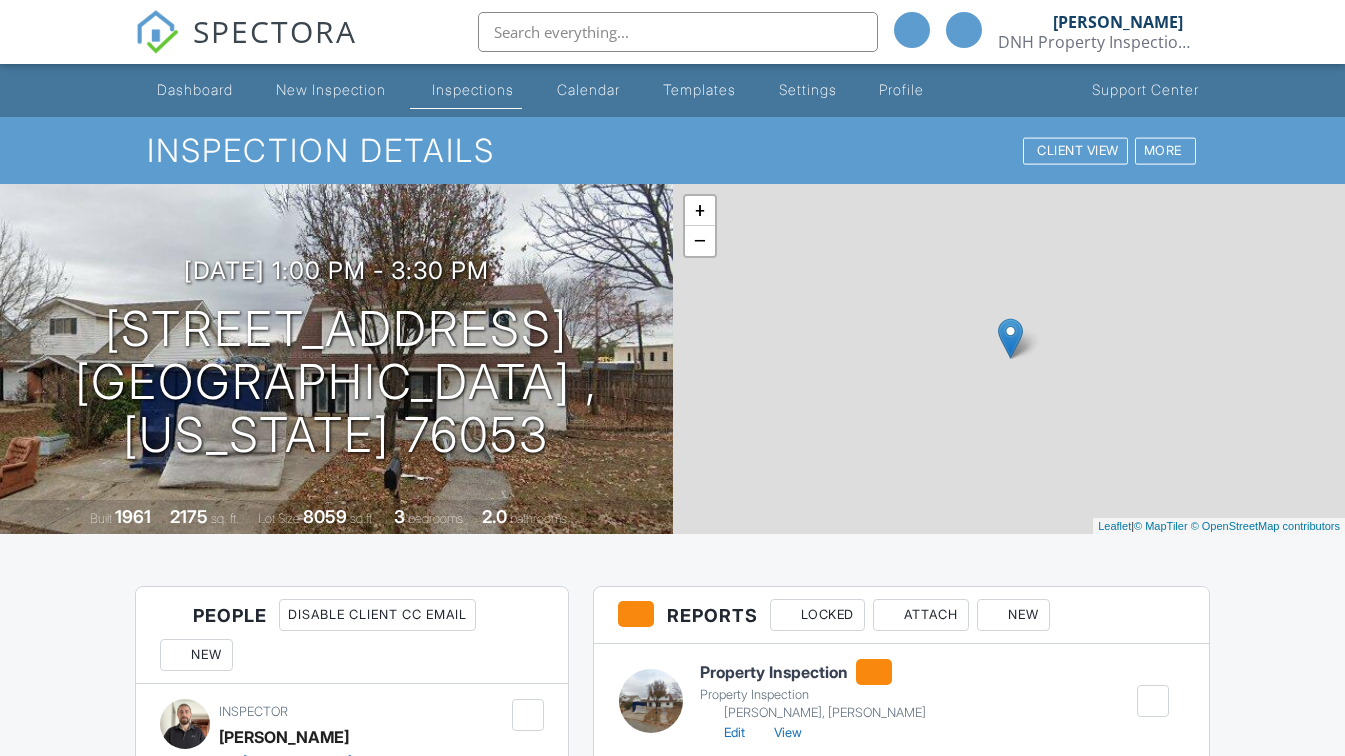 scroll, scrollTop: 0, scrollLeft: 0, axis: both 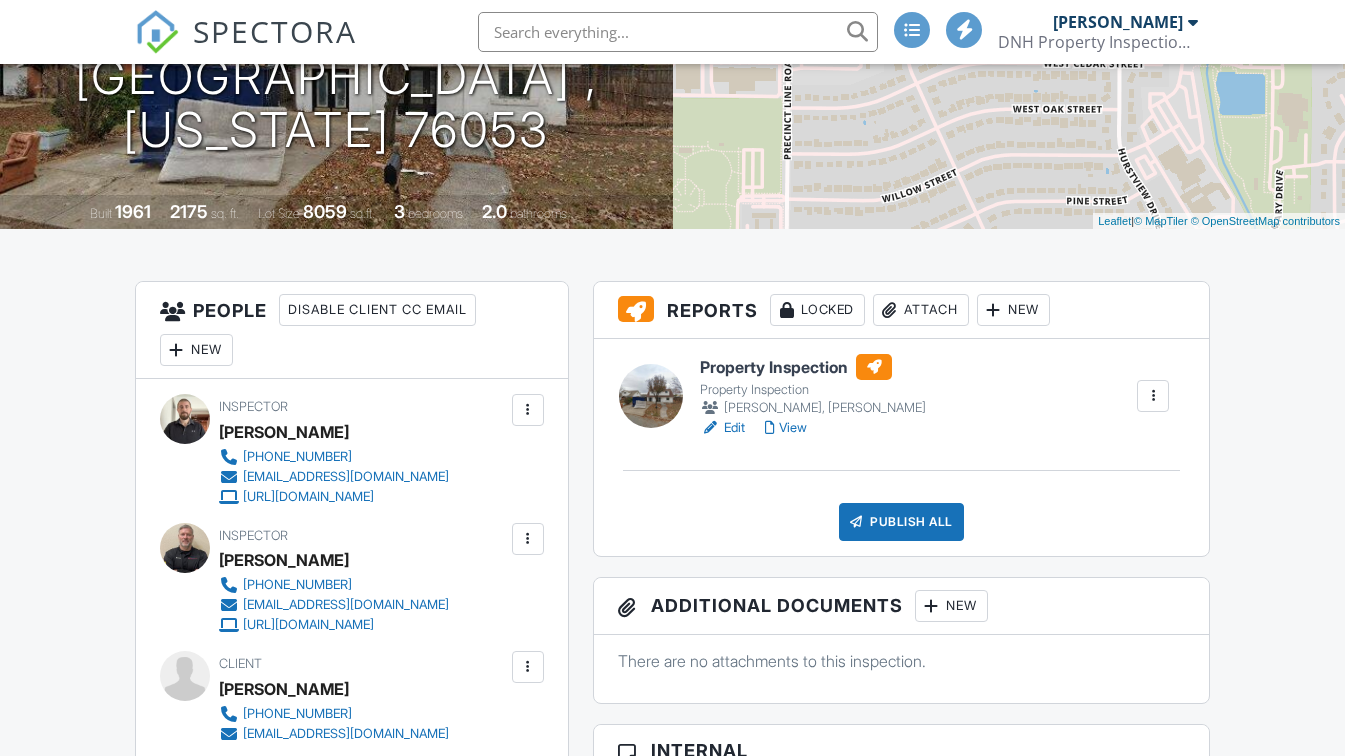 click on "View" at bounding box center (786, 428) 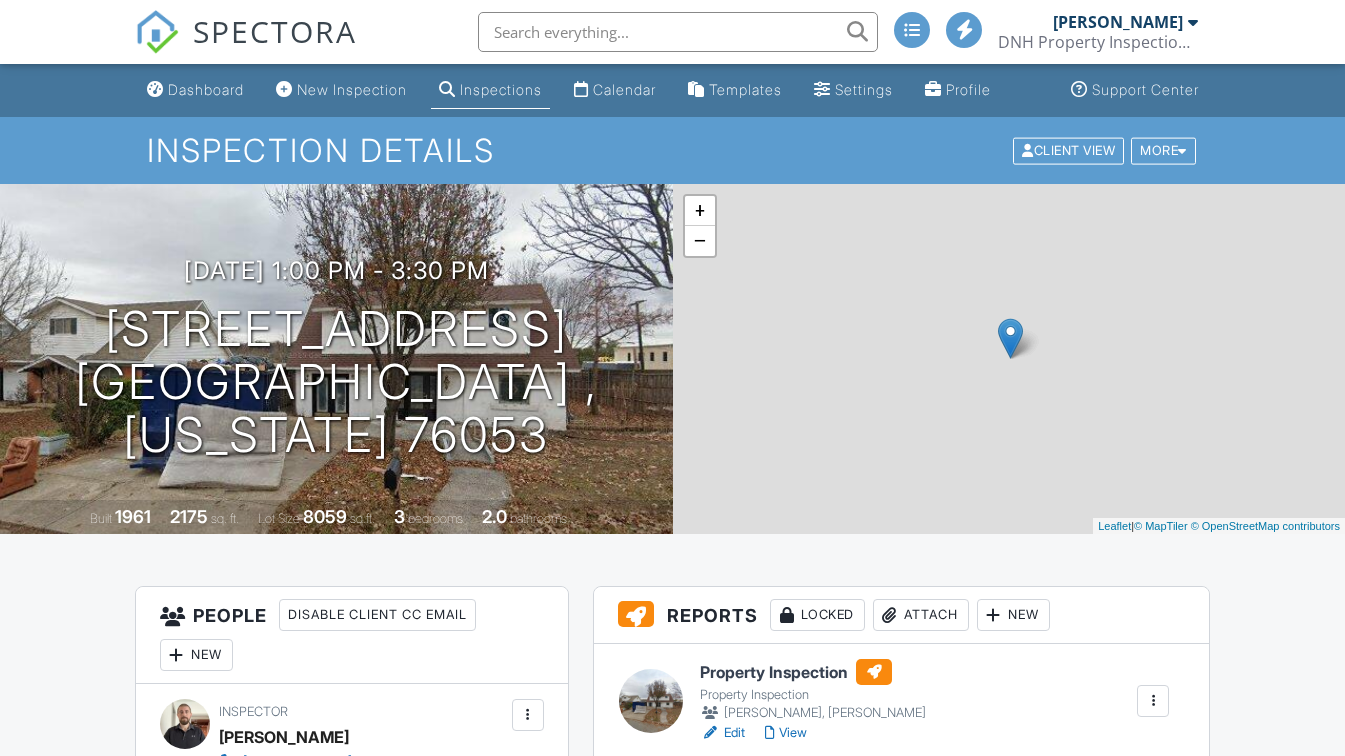 scroll, scrollTop: 0, scrollLeft: 0, axis: both 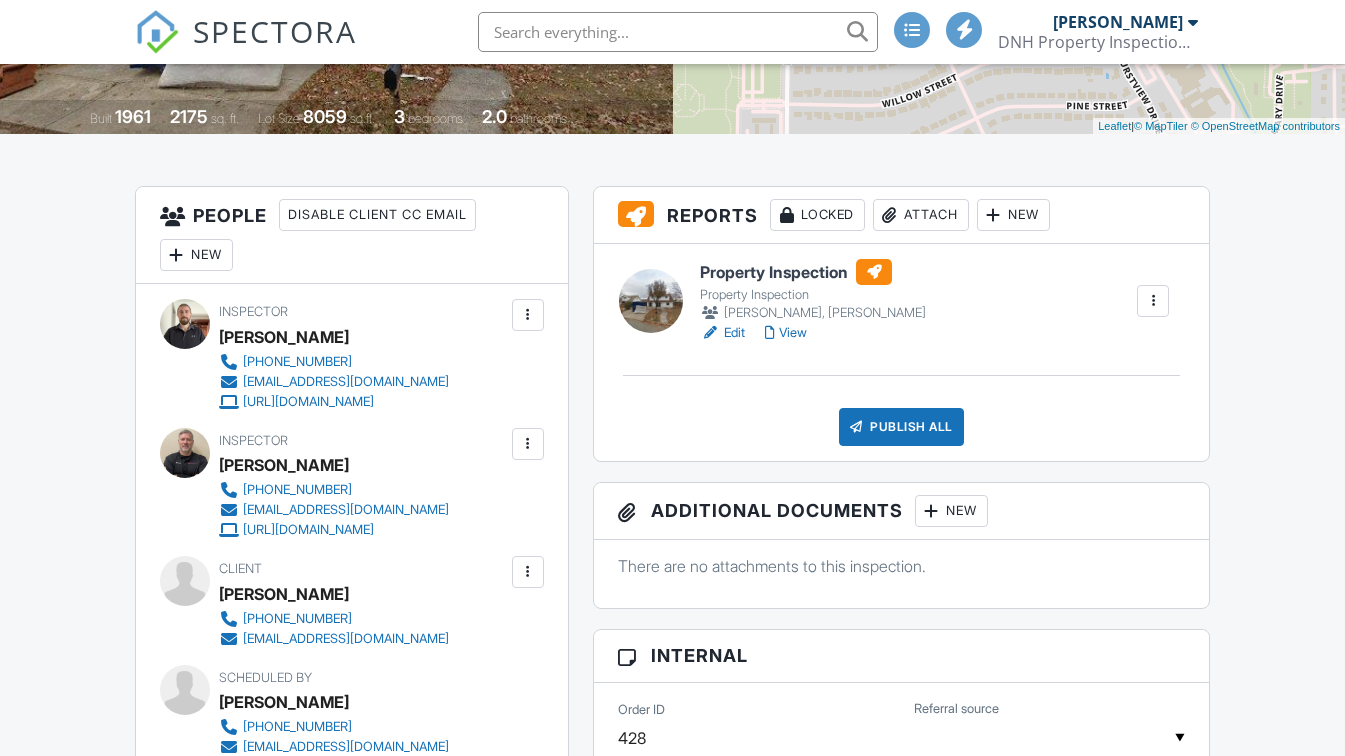 click on "Publish All" at bounding box center (901, 427) 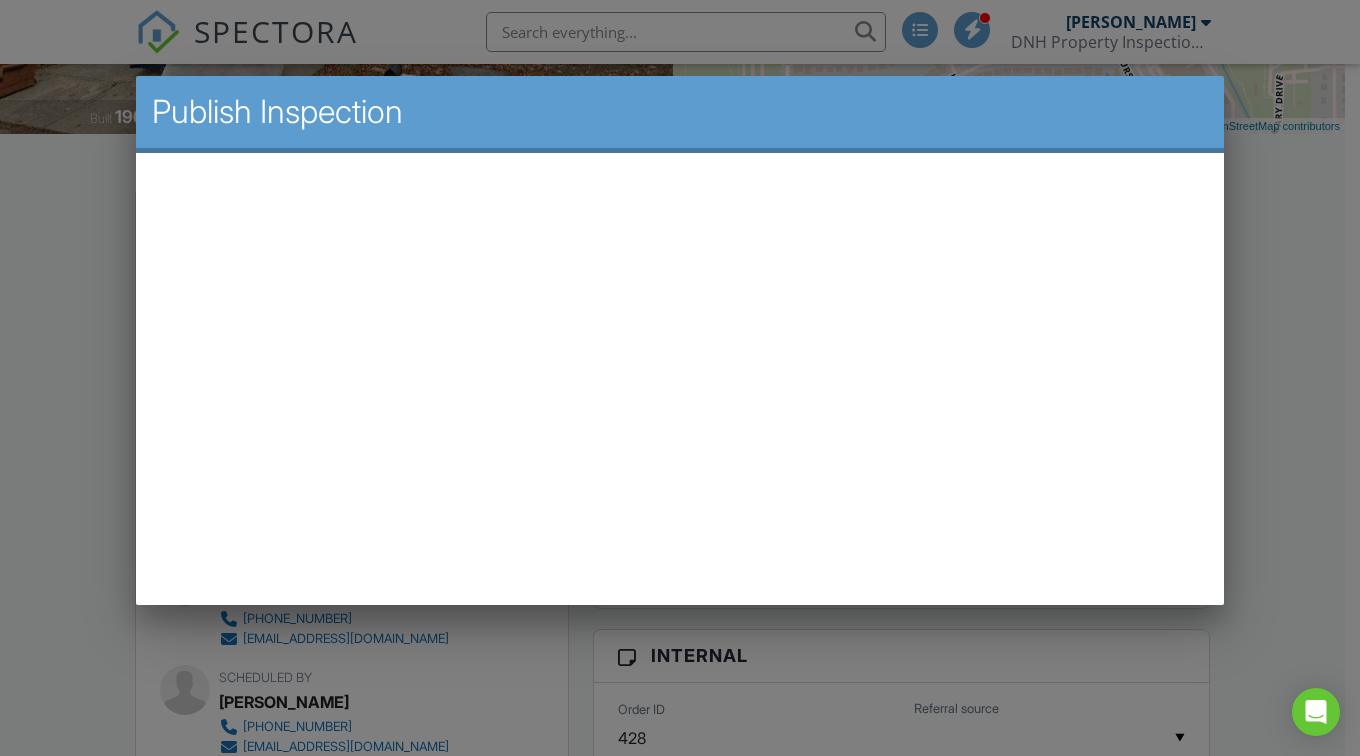 scroll, scrollTop: 0, scrollLeft: 0, axis: both 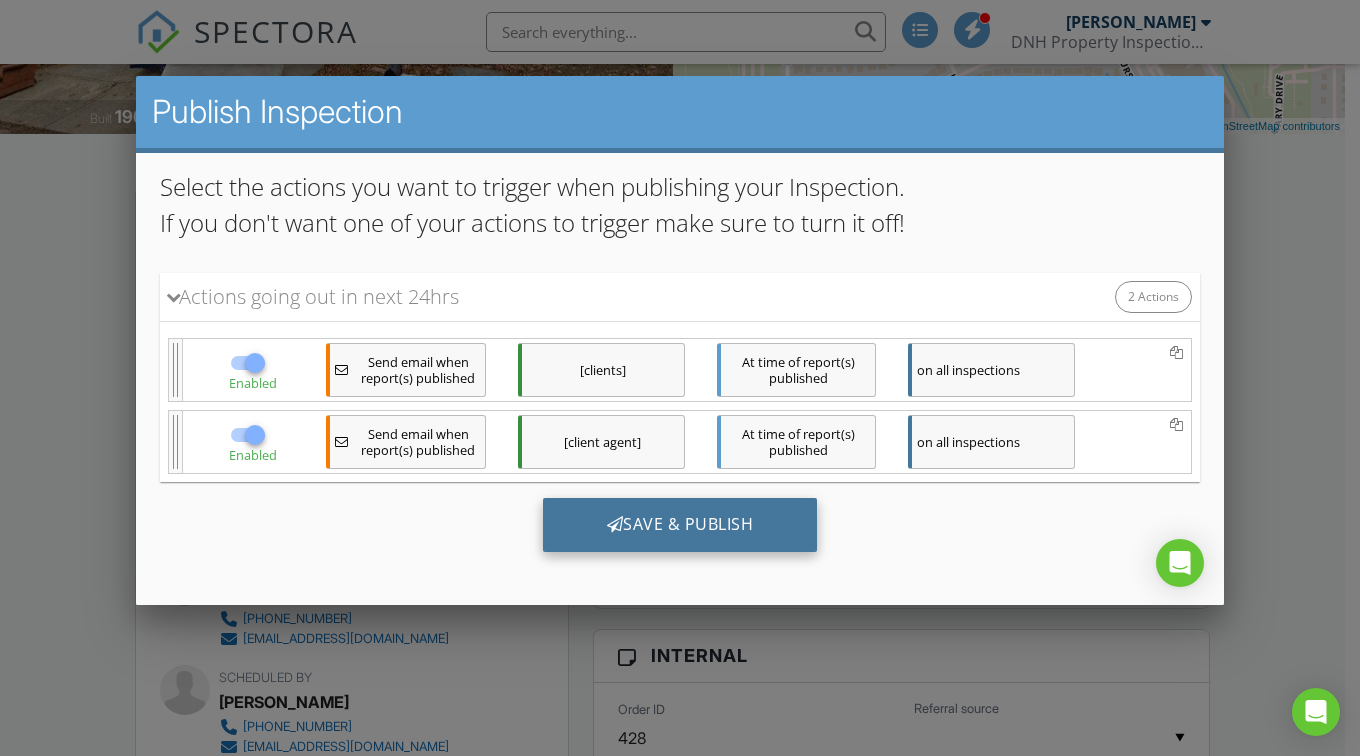 click on "Save & Publish" at bounding box center (680, 524) 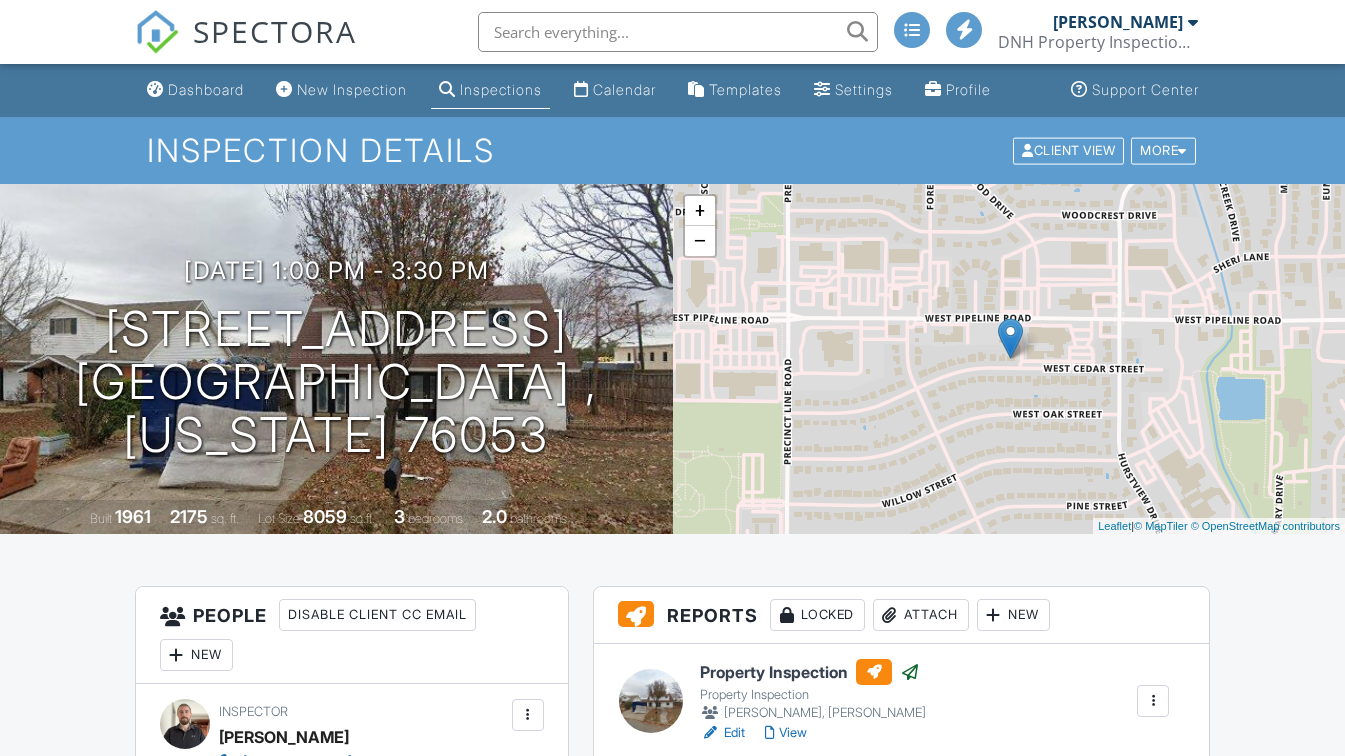 scroll, scrollTop: 0, scrollLeft: 0, axis: both 